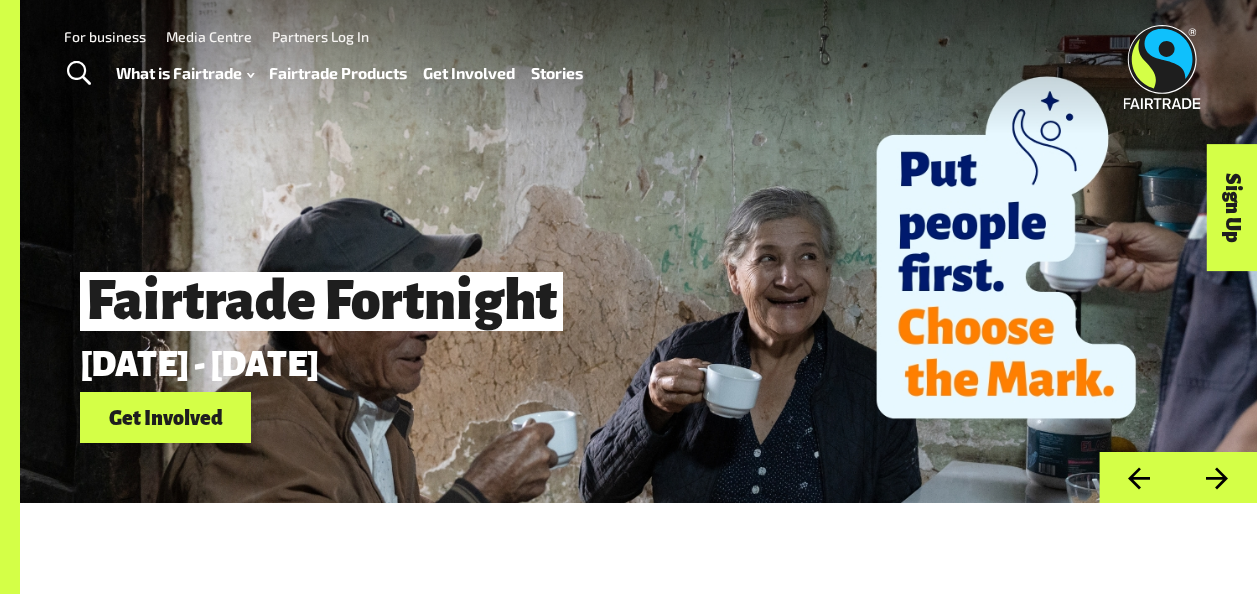 scroll, scrollTop: 0, scrollLeft: 0, axis: both 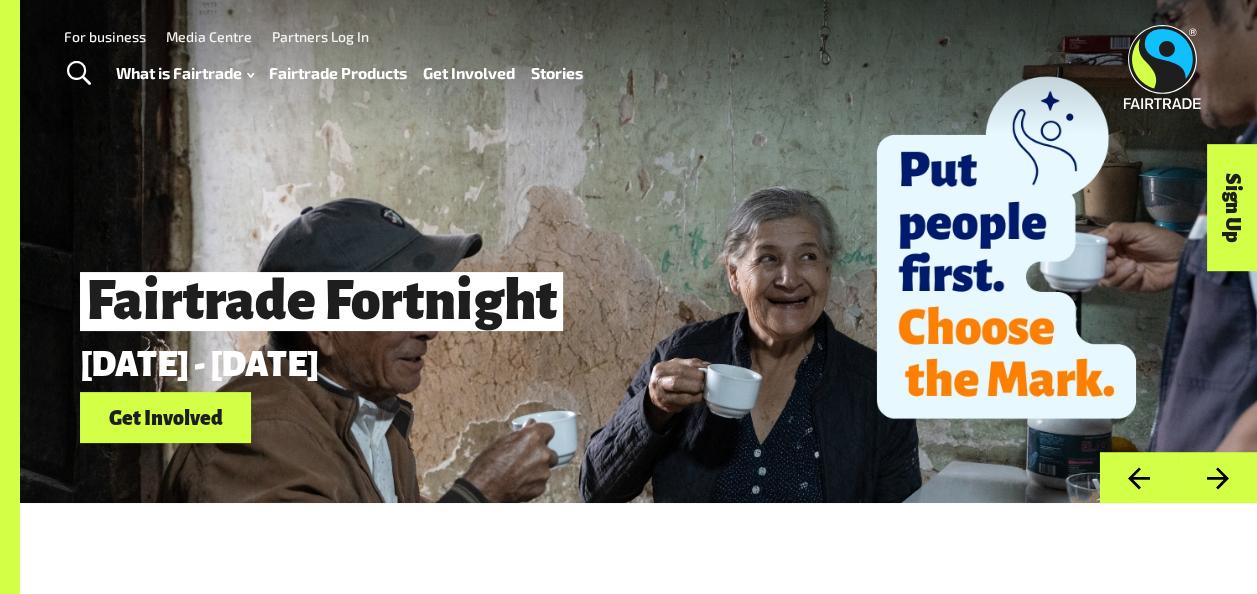 click at bounding box center (79, 74) 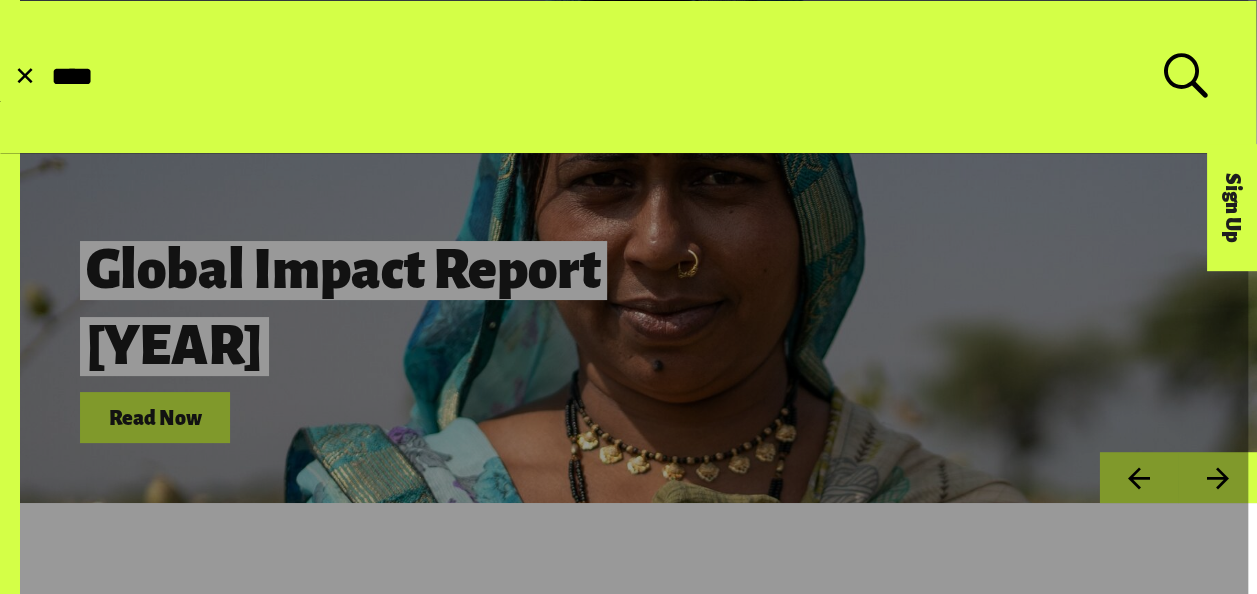 type on "******" 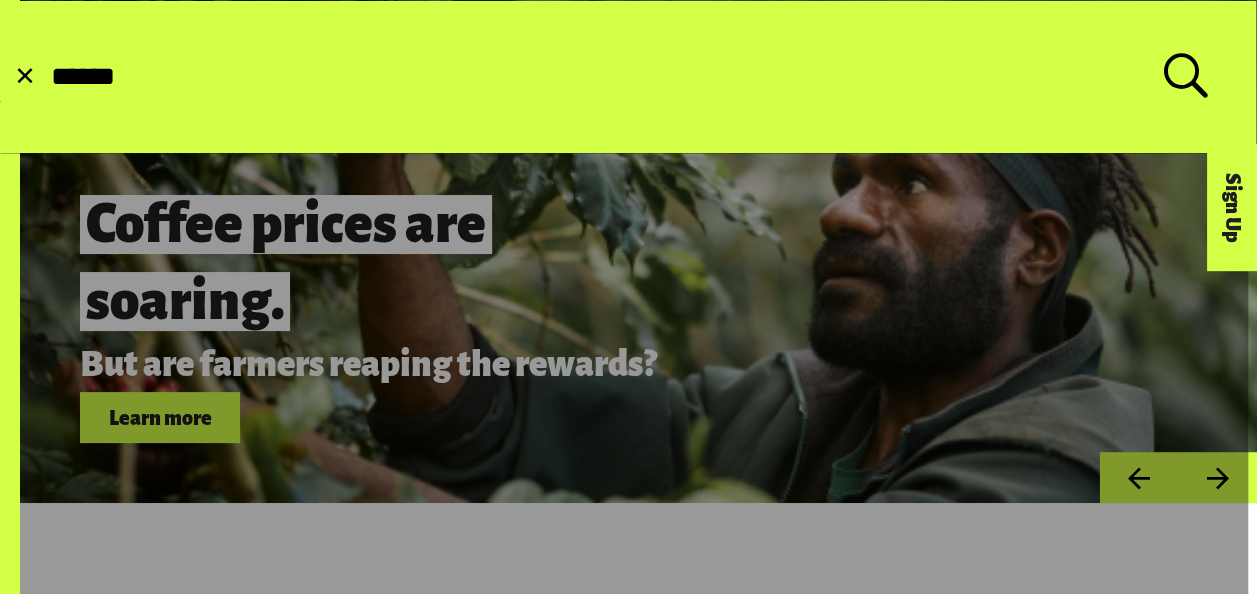 click on "Search for:
******" at bounding box center [628, 76] 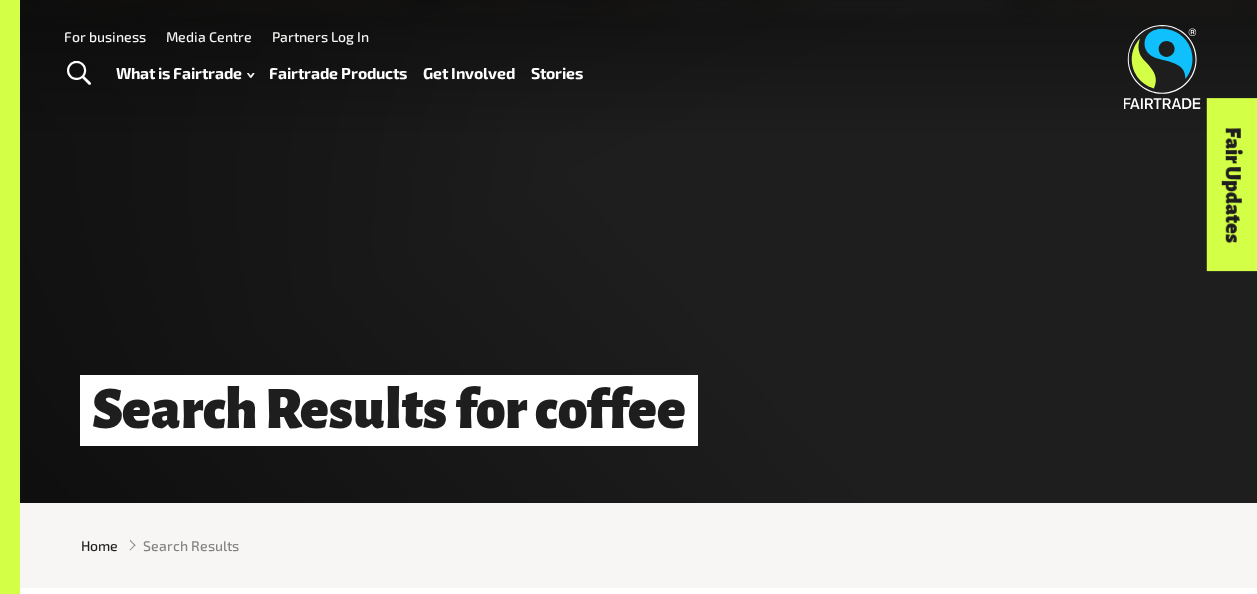 scroll, scrollTop: 0, scrollLeft: 0, axis: both 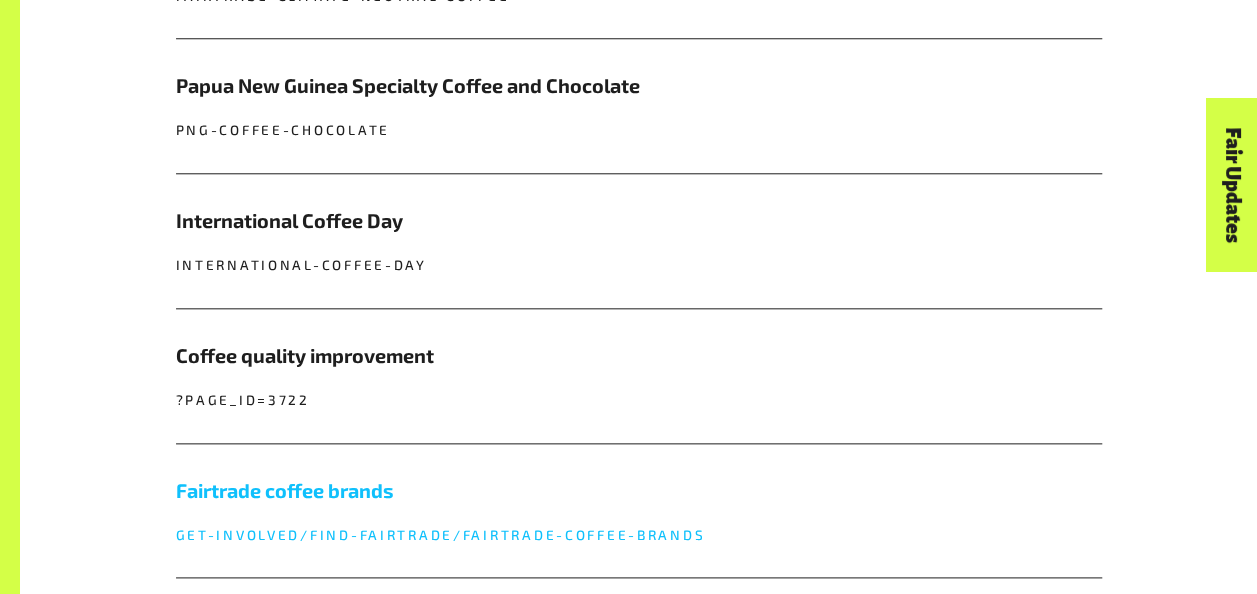 click on "Fairtrade coffee brands" at bounding box center [639, 491] 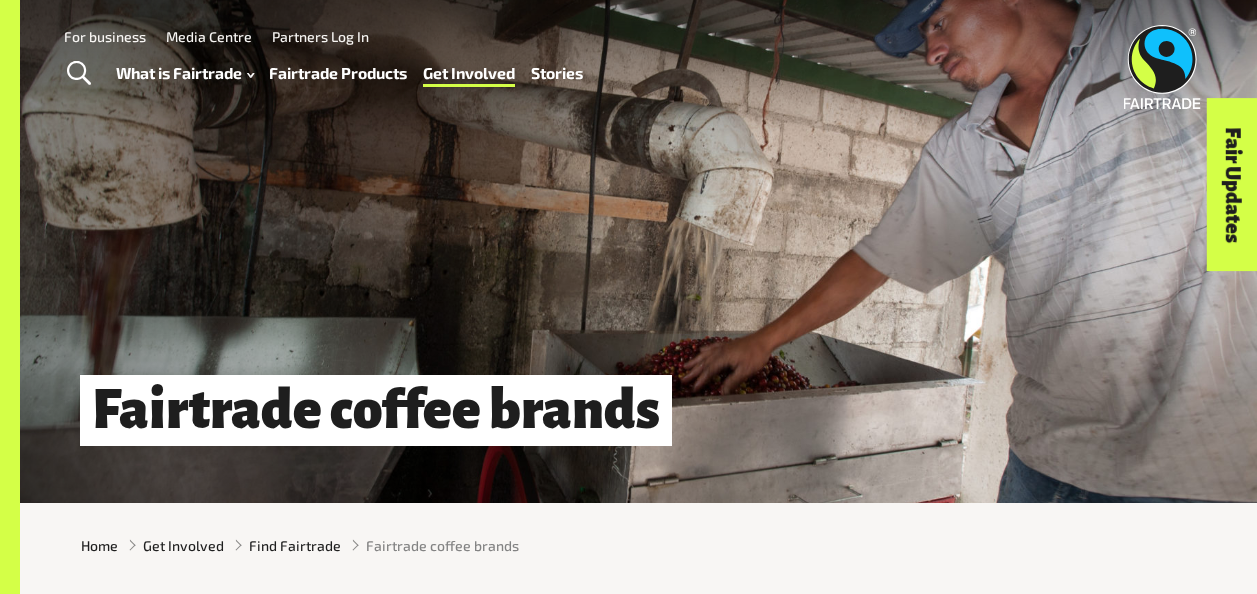 scroll, scrollTop: 0, scrollLeft: 0, axis: both 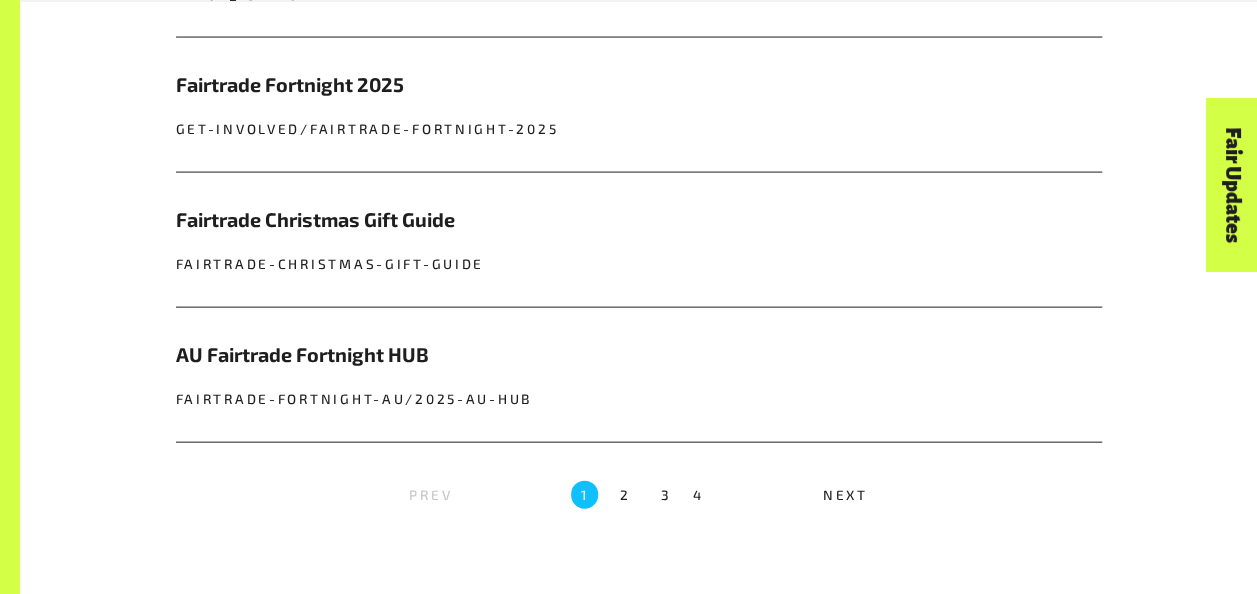 click on "2" at bounding box center (625, 494) 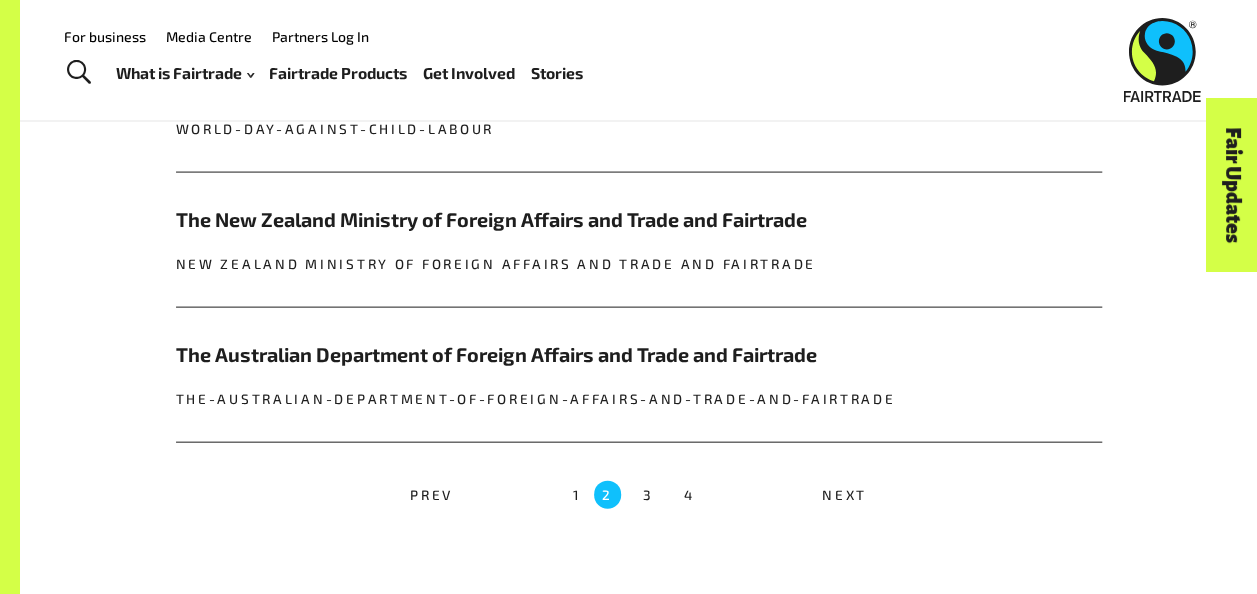 scroll, scrollTop: 726, scrollLeft: 0, axis: vertical 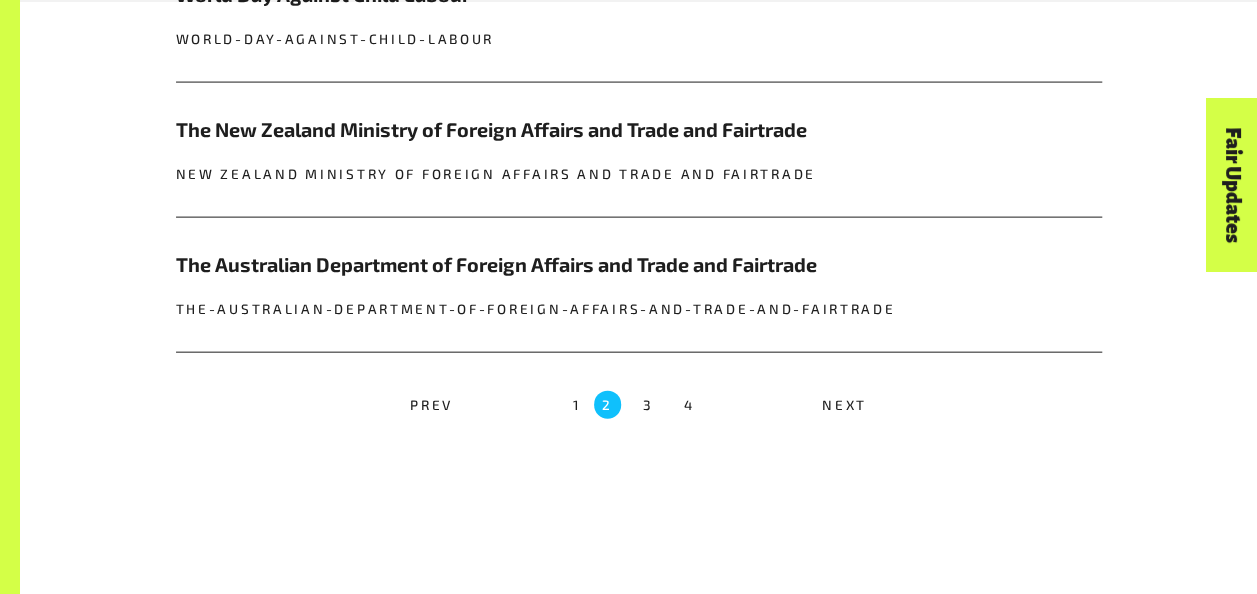 click on "3" at bounding box center (648, 404) 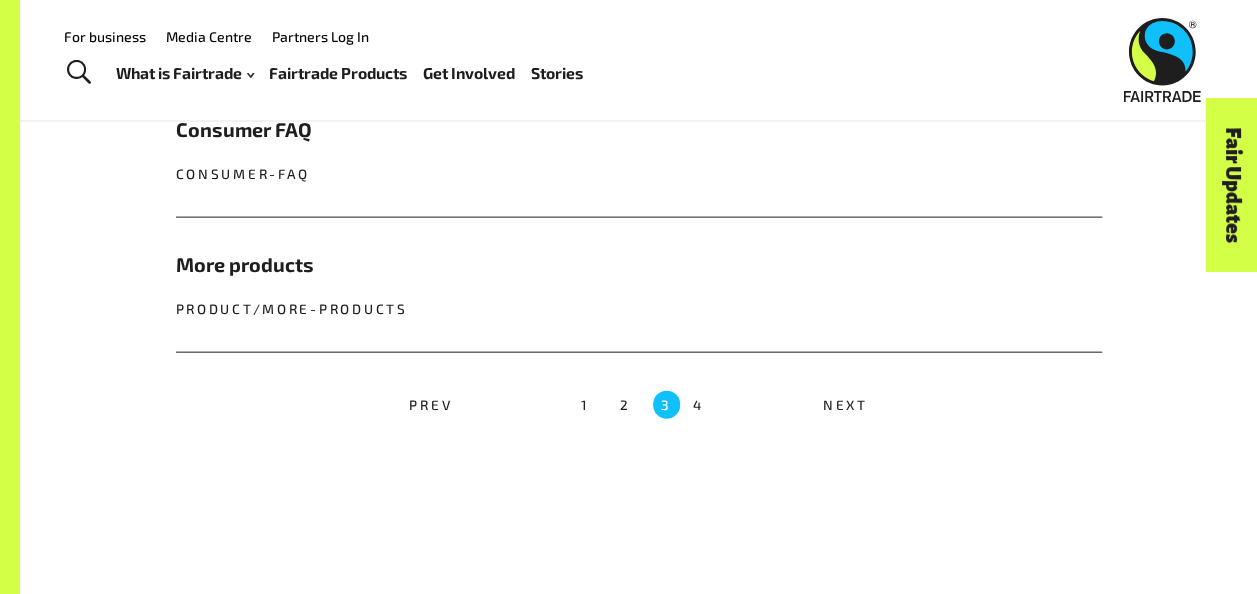 scroll, scrollTop: 726, scrollLeft: 0, axis: vertical 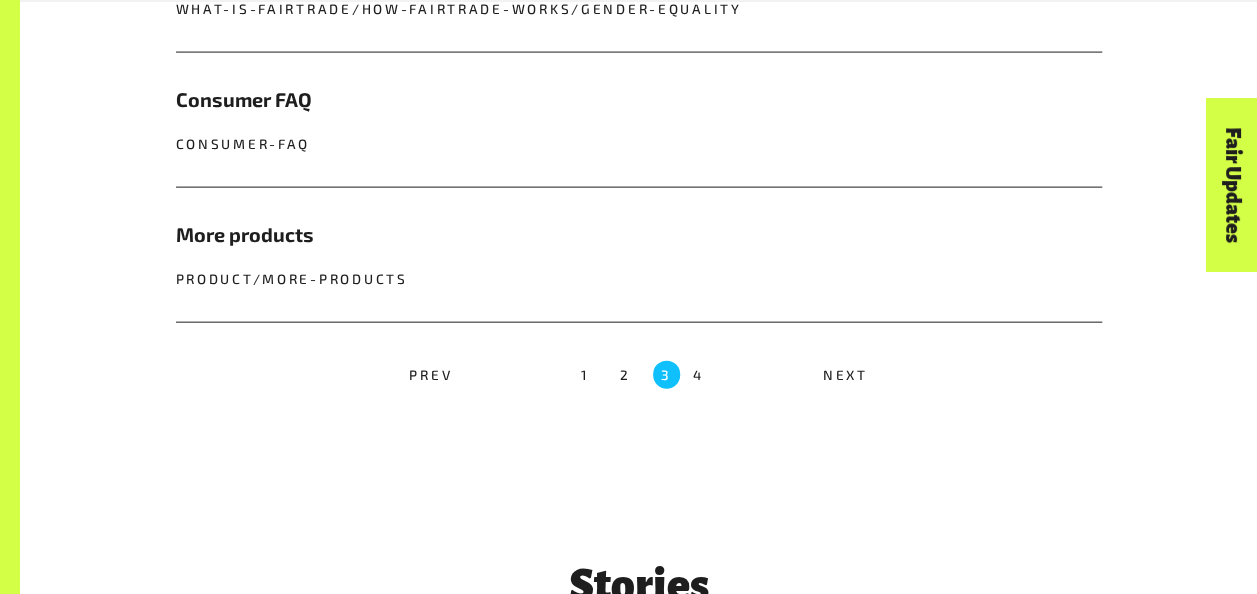 click on "1" at bounding box center [584, 374] 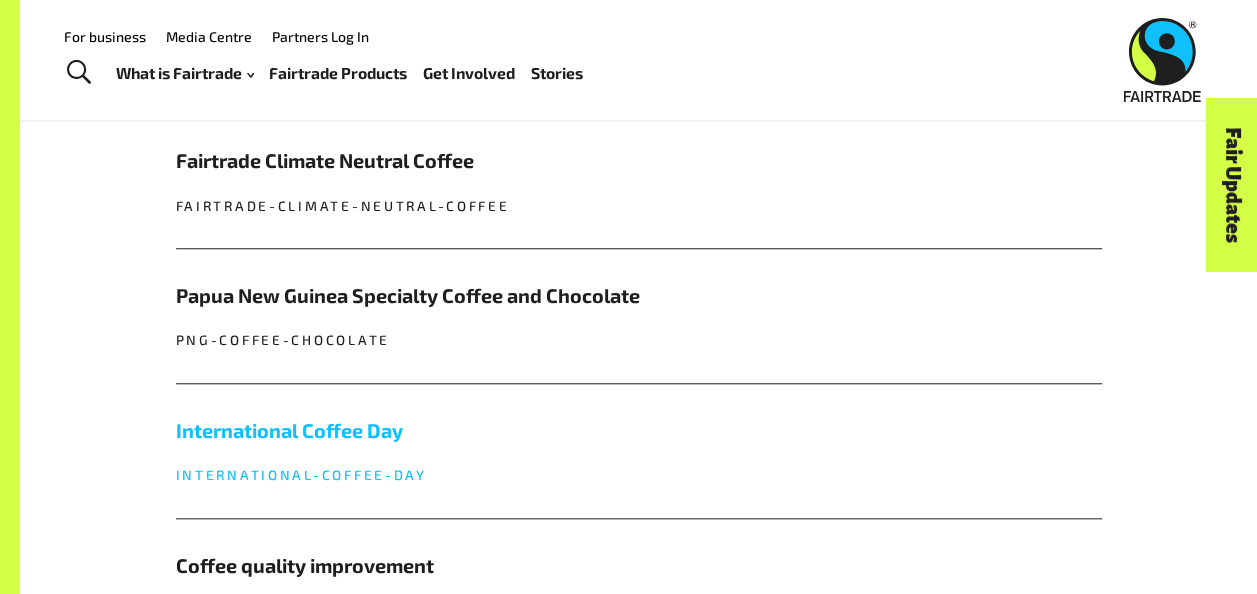 click on "International Coffee Day" at bounding box center [639, 431] 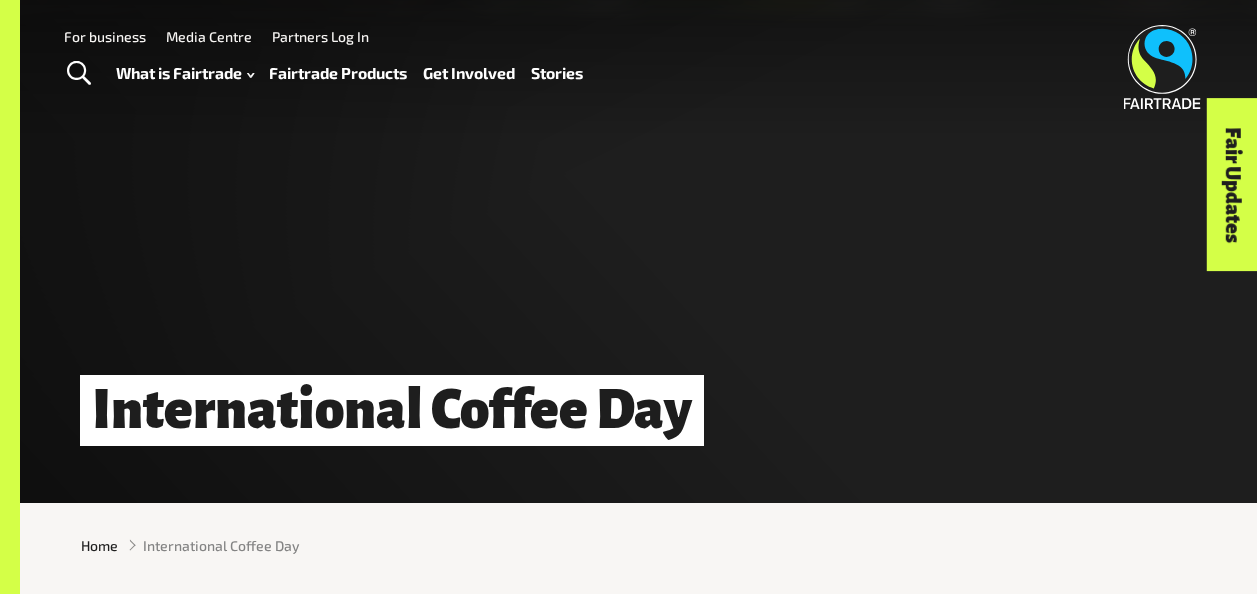 scroll, scrollTop: 0, scrollLeft: 0, axis: both 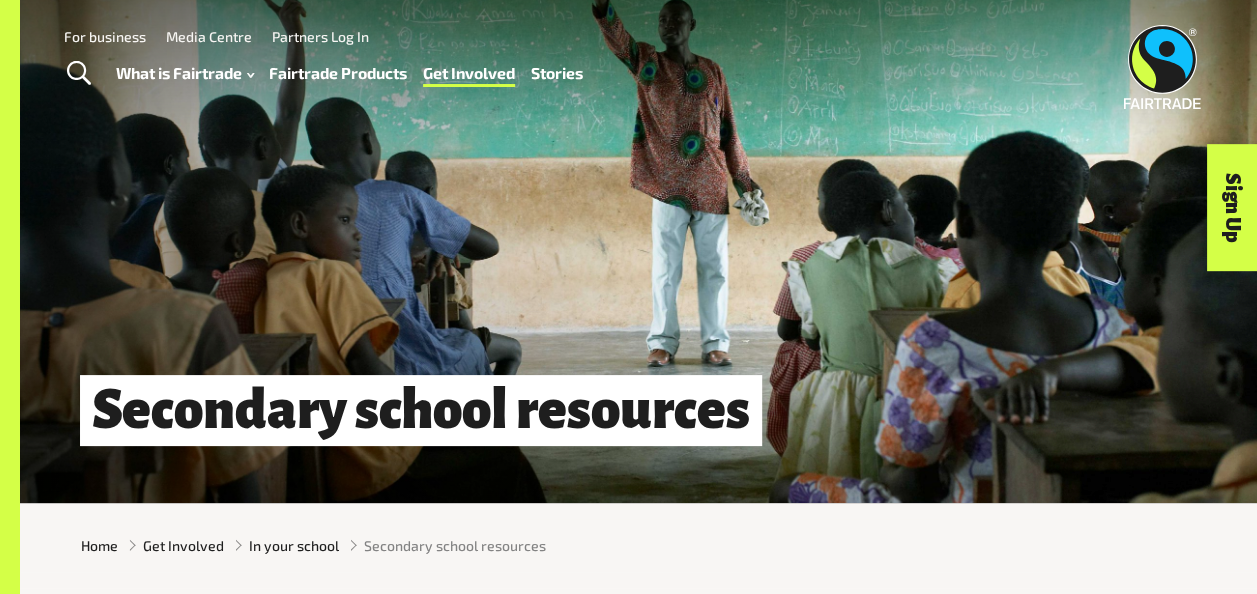 click on "Fast facts" at bounding box center (210, 191) 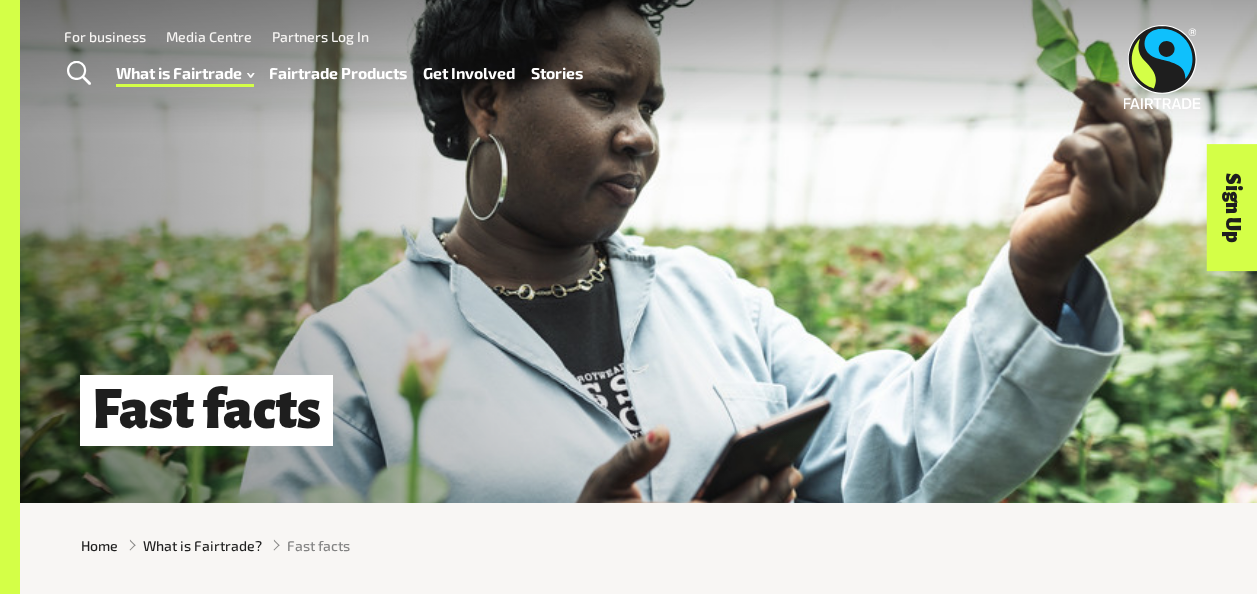 scroll, scrollTop: 0, scrollLeft: 0, axis: both 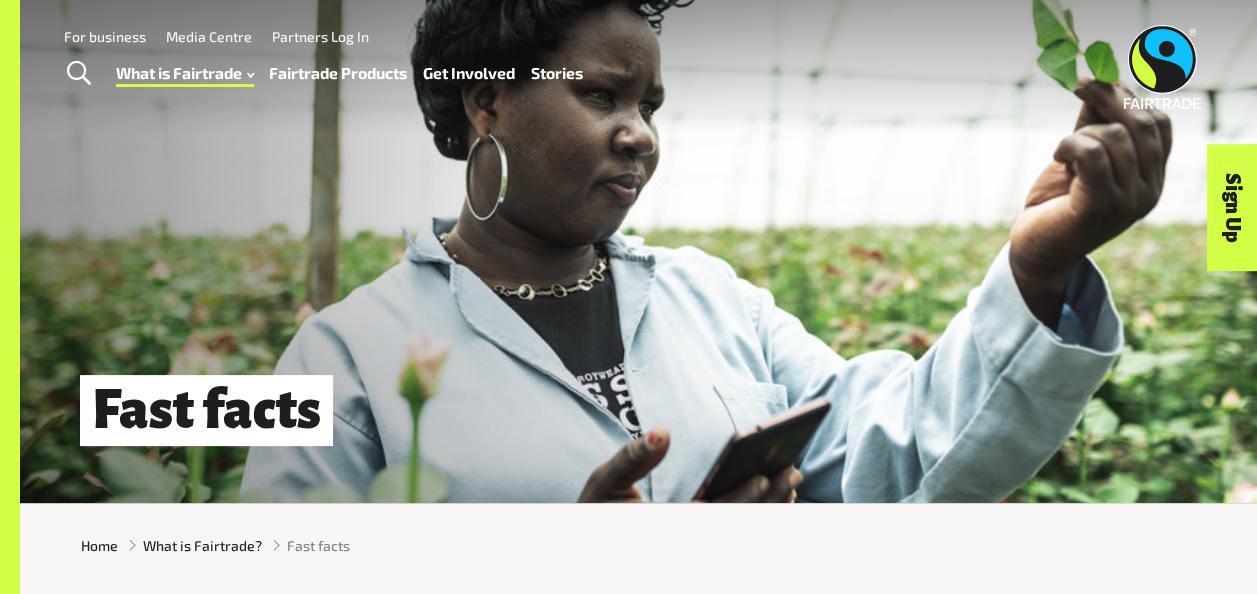 click at bounding box center (79, 74) 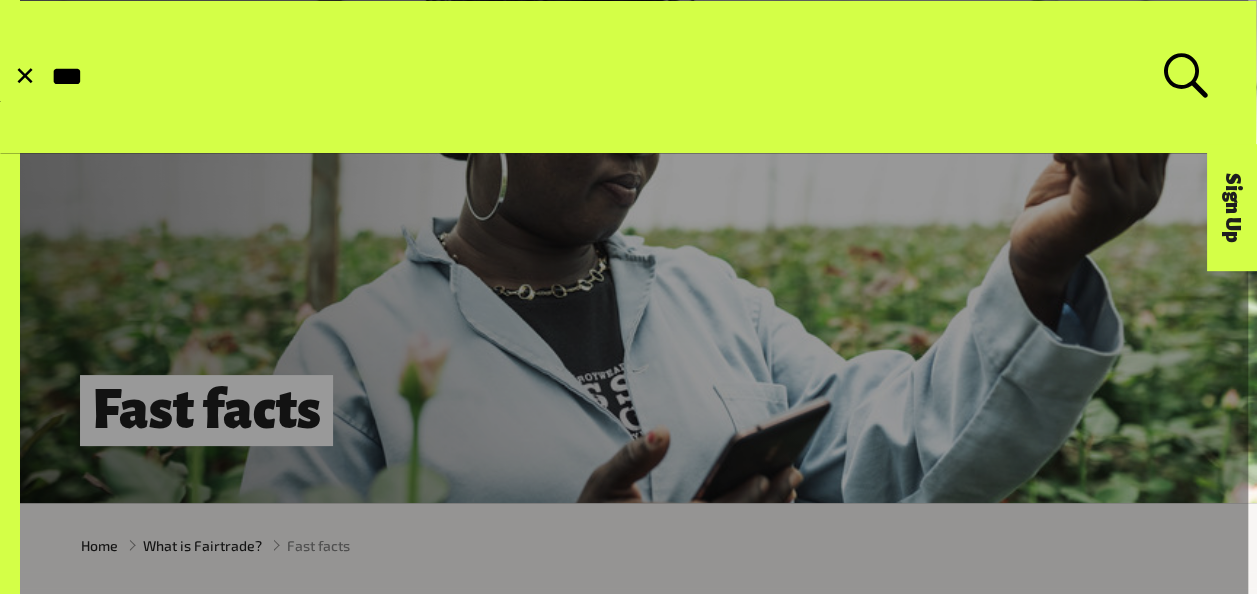 type on "******" 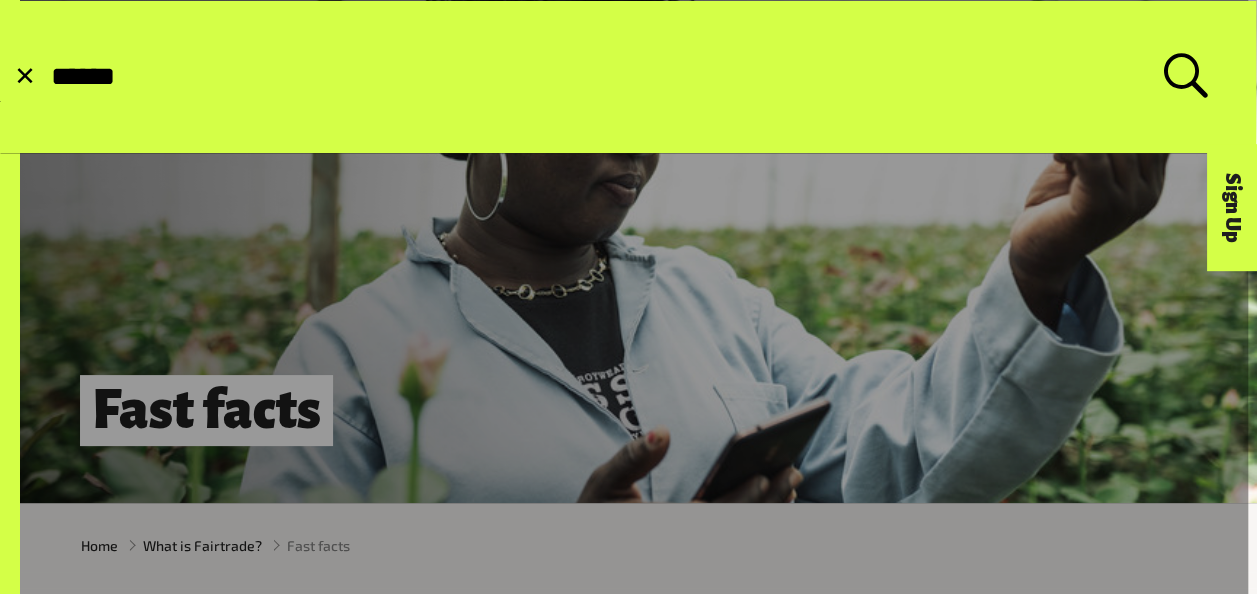 type 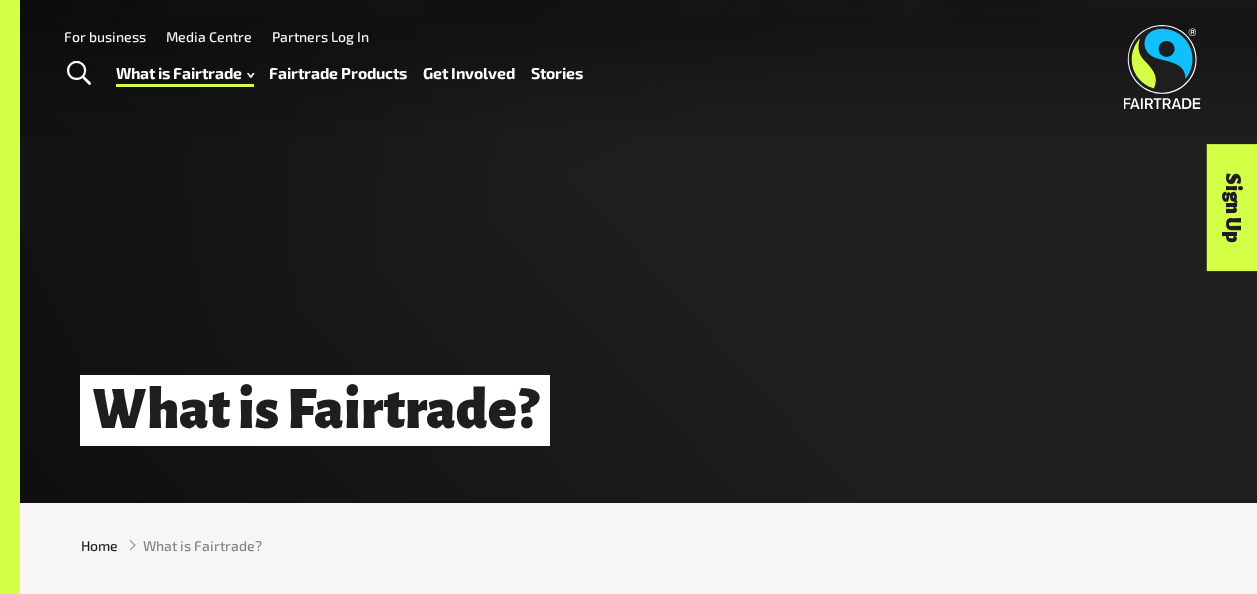 scroll, scrollTop: 0, scrollLeft: 0, axis: both 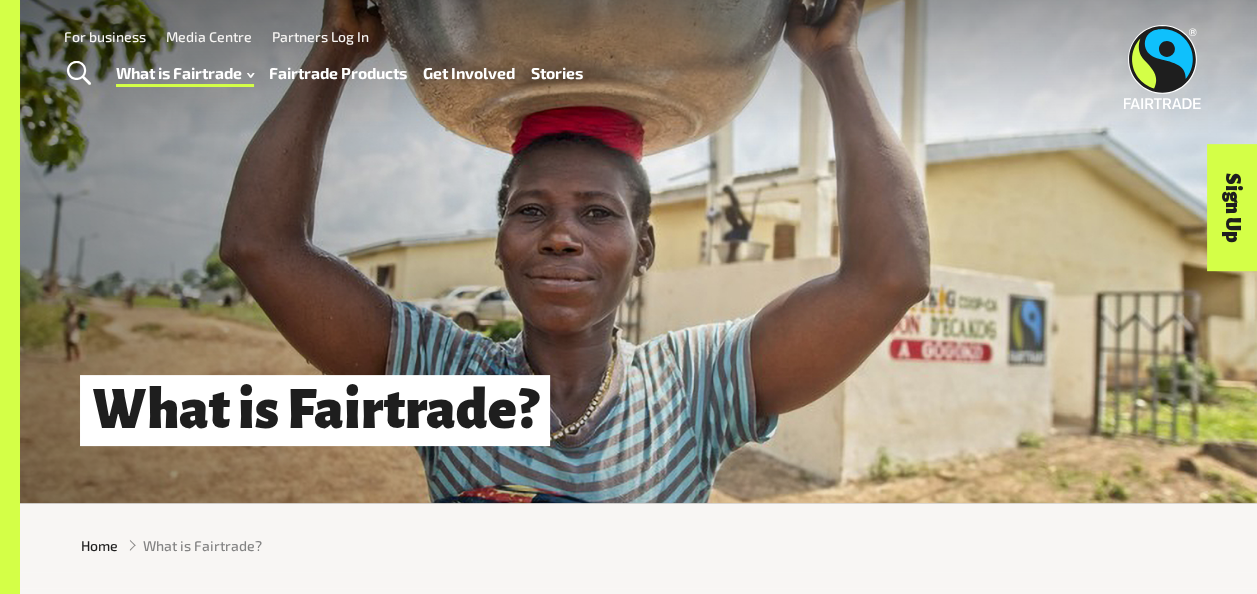 click at bounding box center (79, 74) 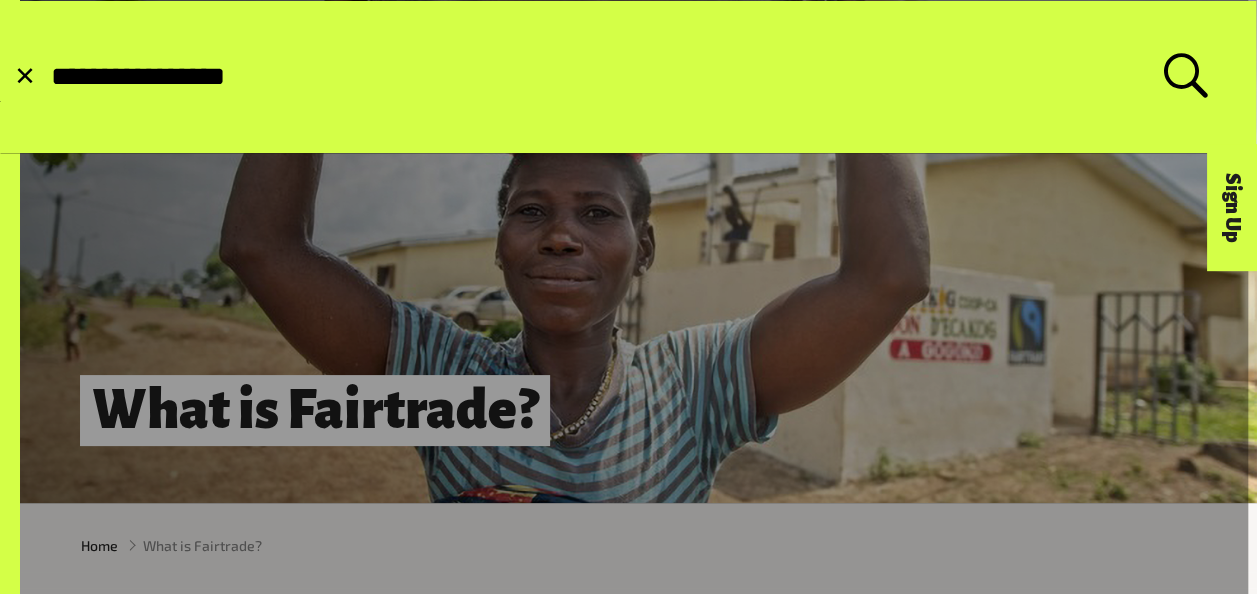 type on "**********" 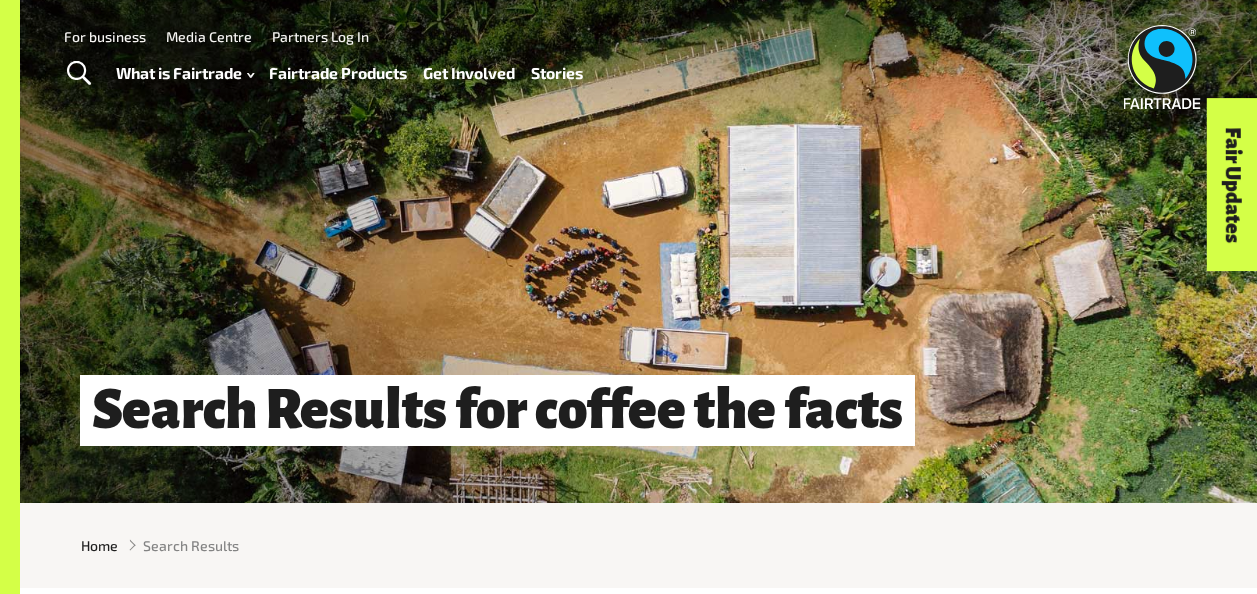 scroll, scrollTop: 0, scrollLeft: 0, axis: both 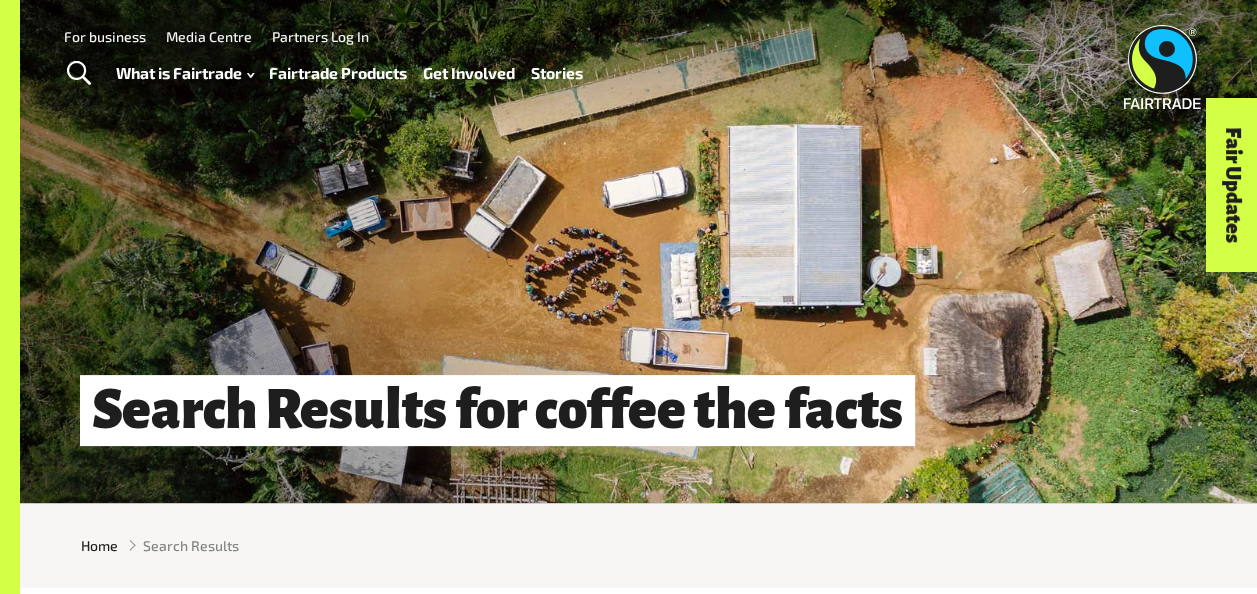 click at bounding box center (79, 74) 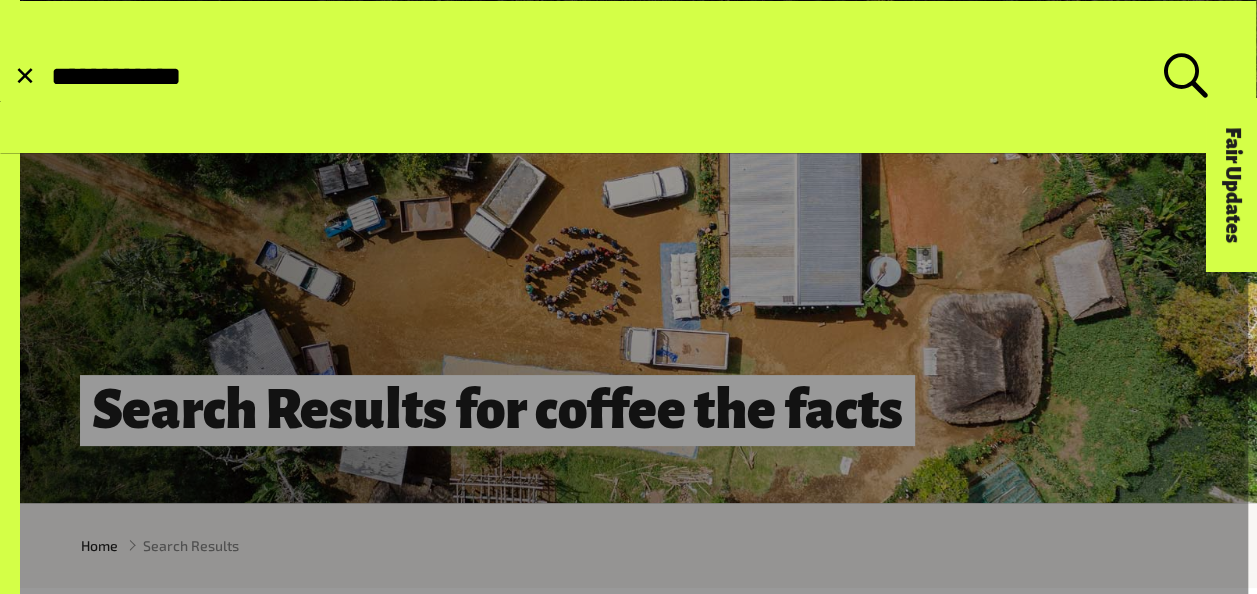 type on "**********" 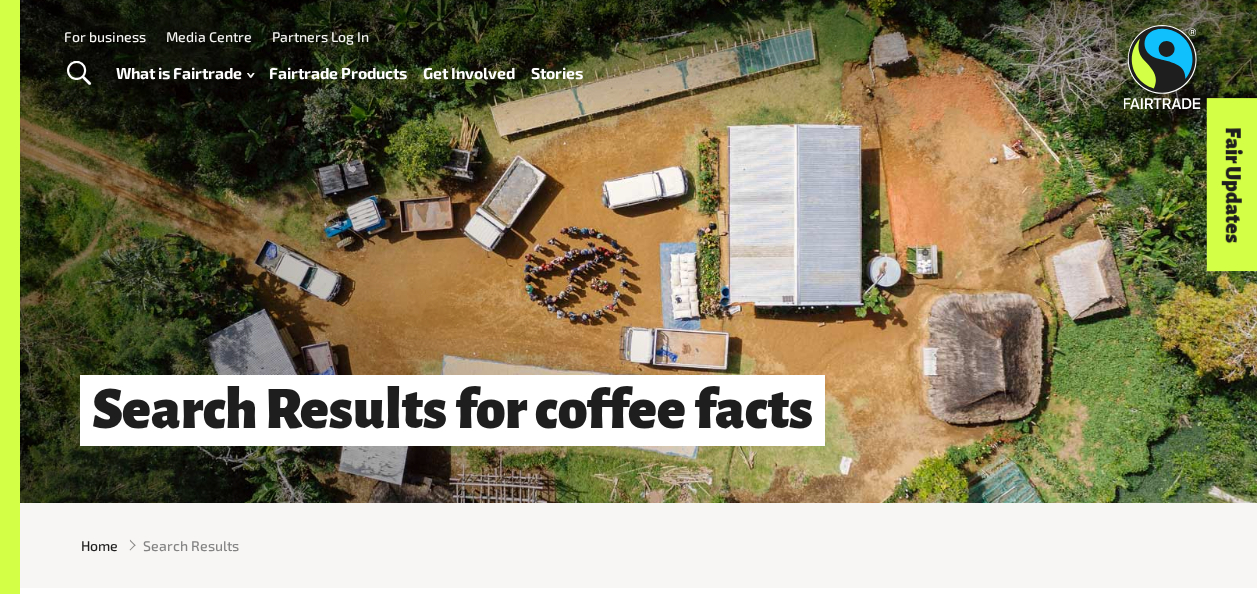 scroll, scrollTop: 0, scrollLeft: 0, axis: both 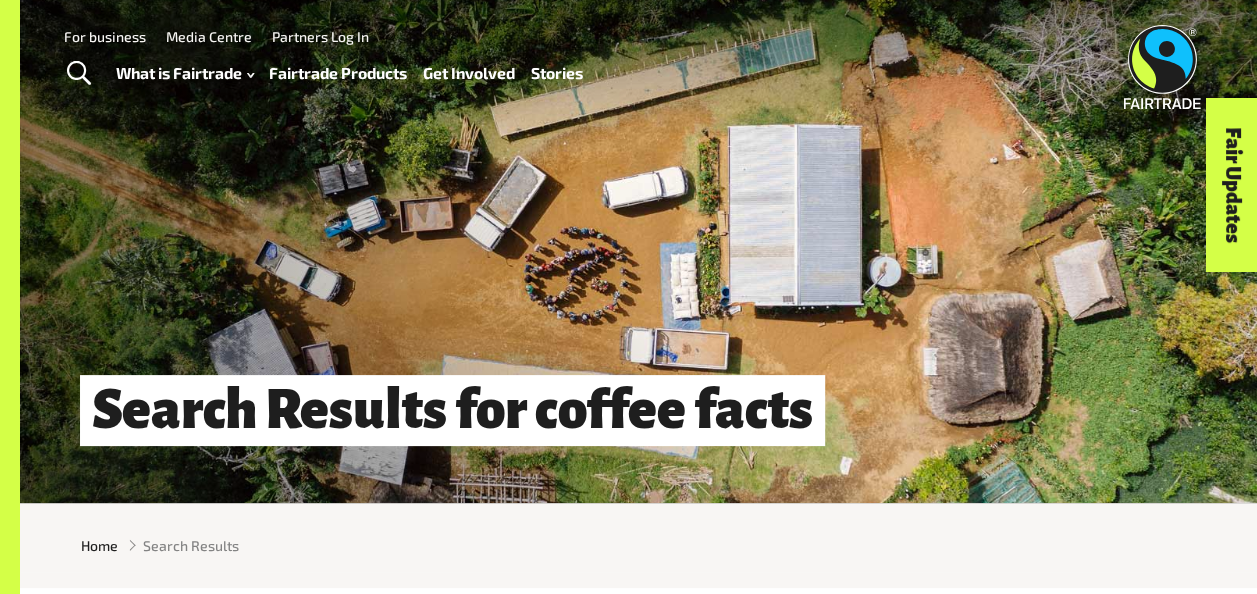click at bounding box center [1162, 67] 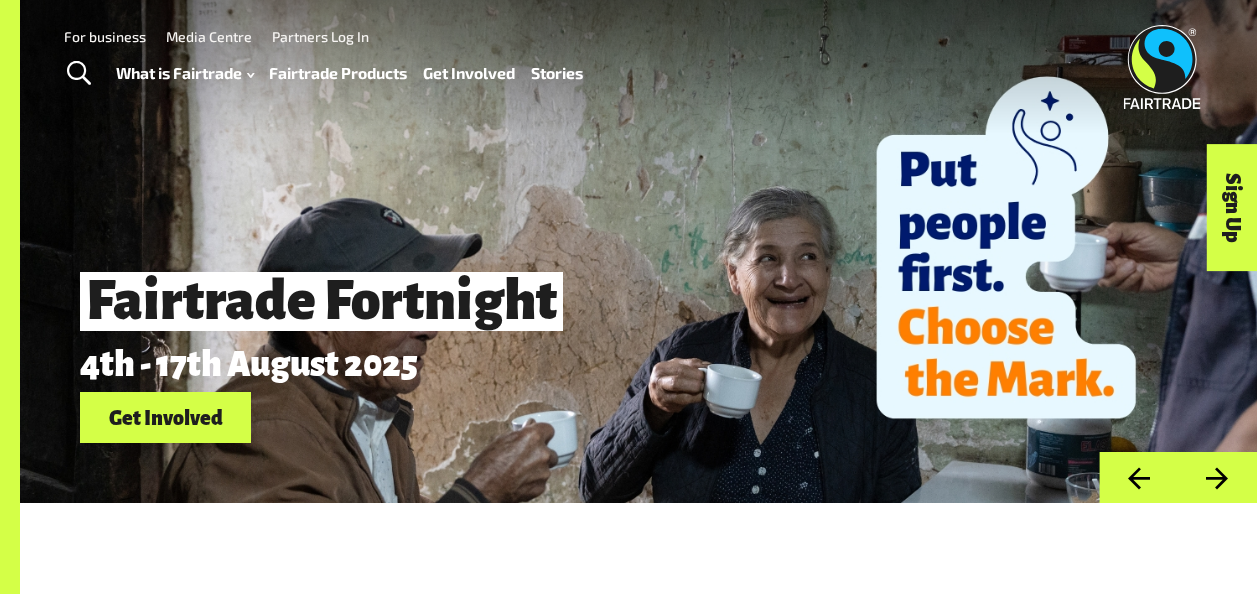 scroll, scrollTop: 0, scrollLeft: 0, axis: both 